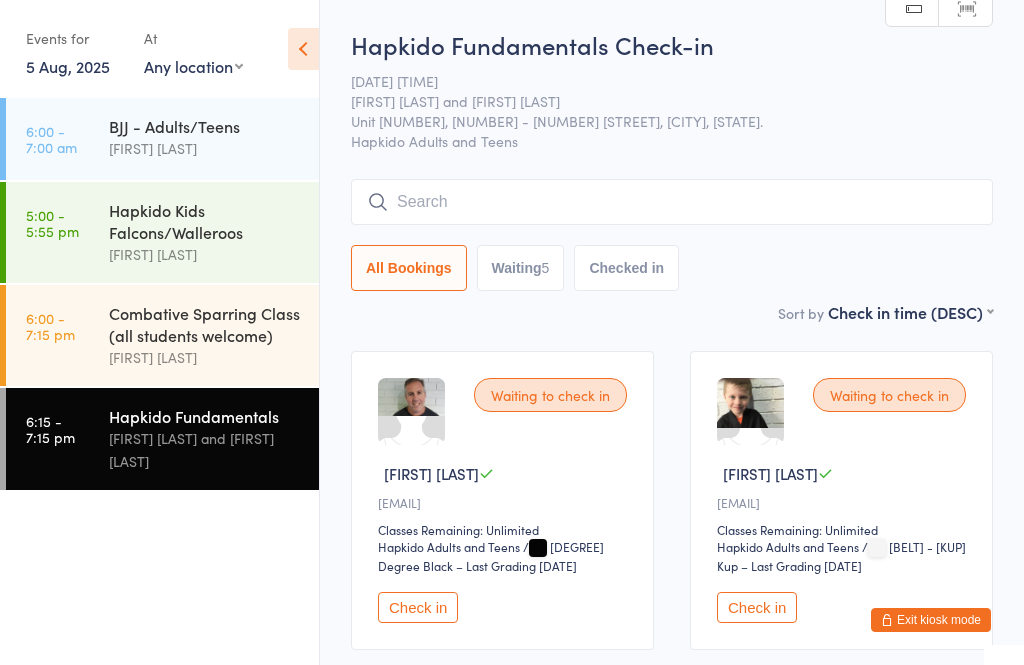 scroll, scrollTop: 238, scrollLeft: 0, axis: vertical 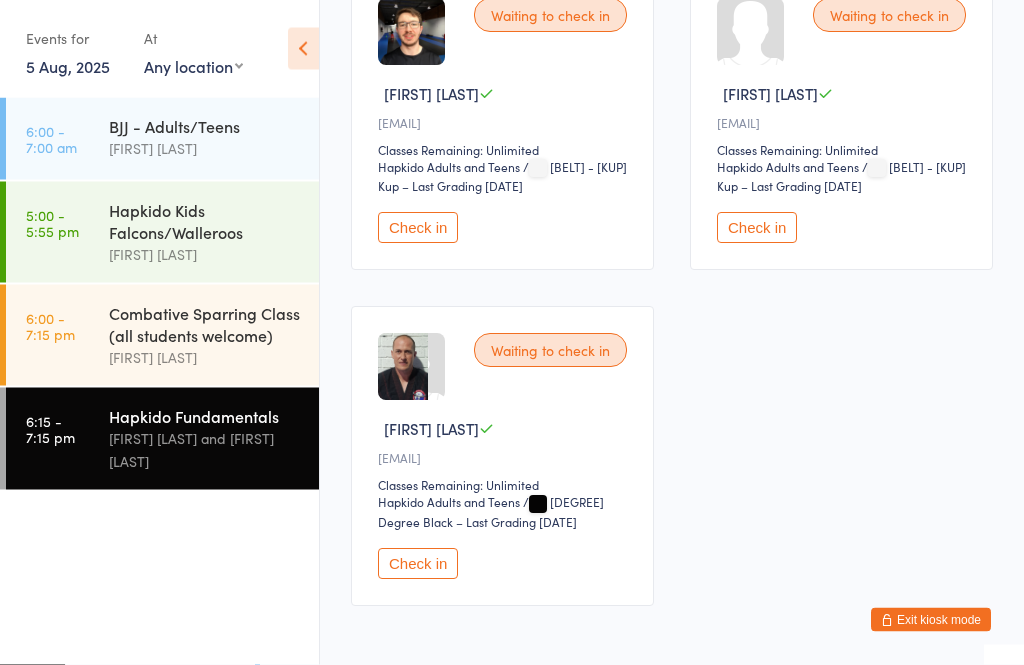 click on "Check in" at bounding box center [418, 564] 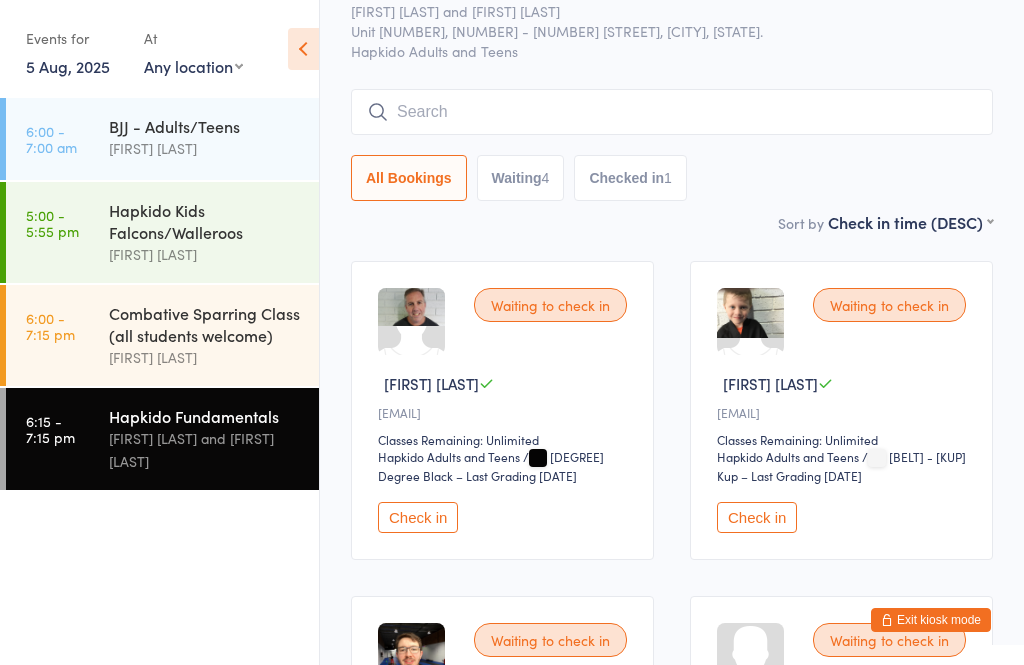 scroll, scrollTop: 0, scrollLeft: 0, axis: both 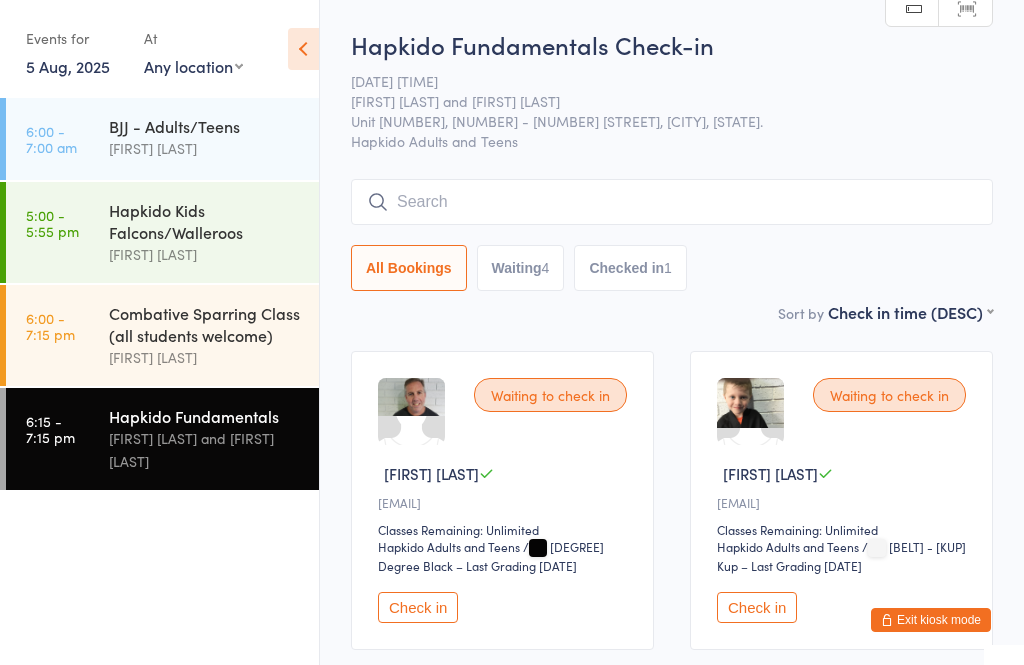 click at bounding box center (672, 202) 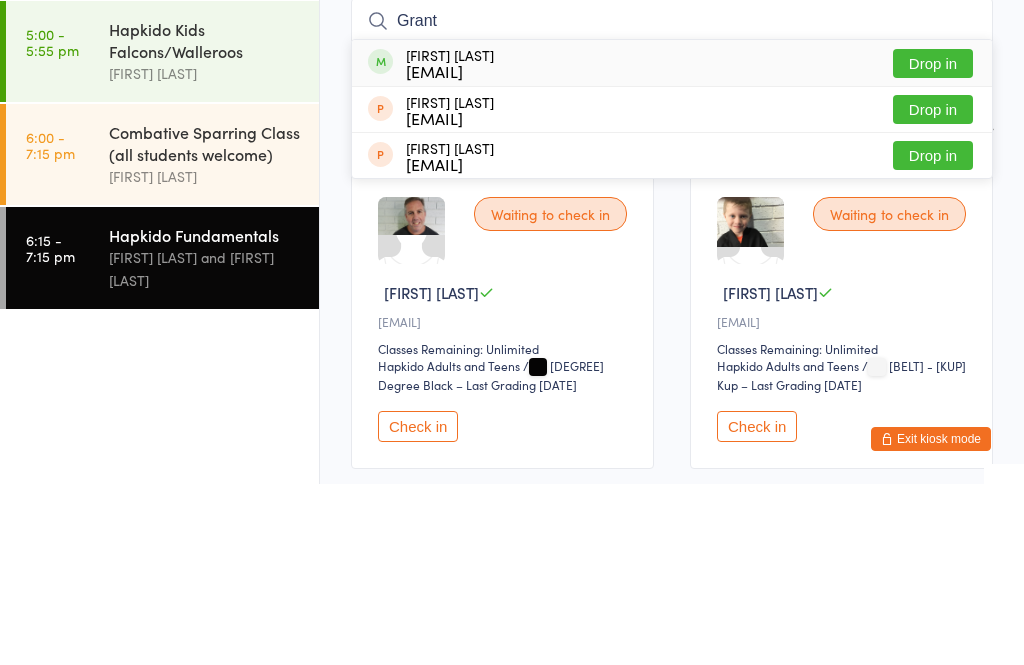 type on "Grant" 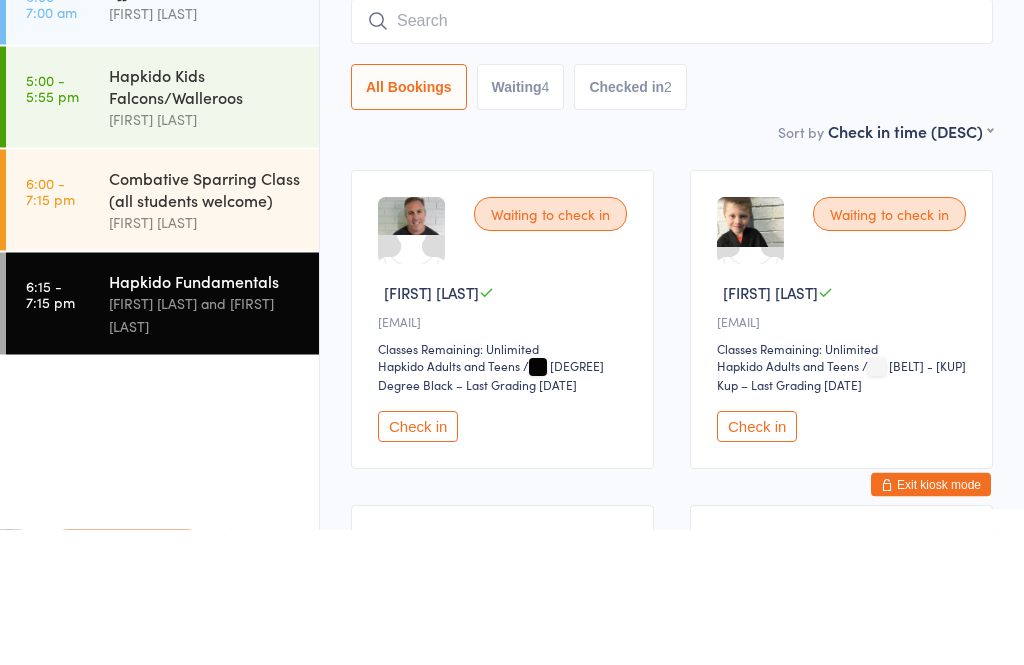 scroll, scrollTop: 0, scrollLeft: 0, axis: both 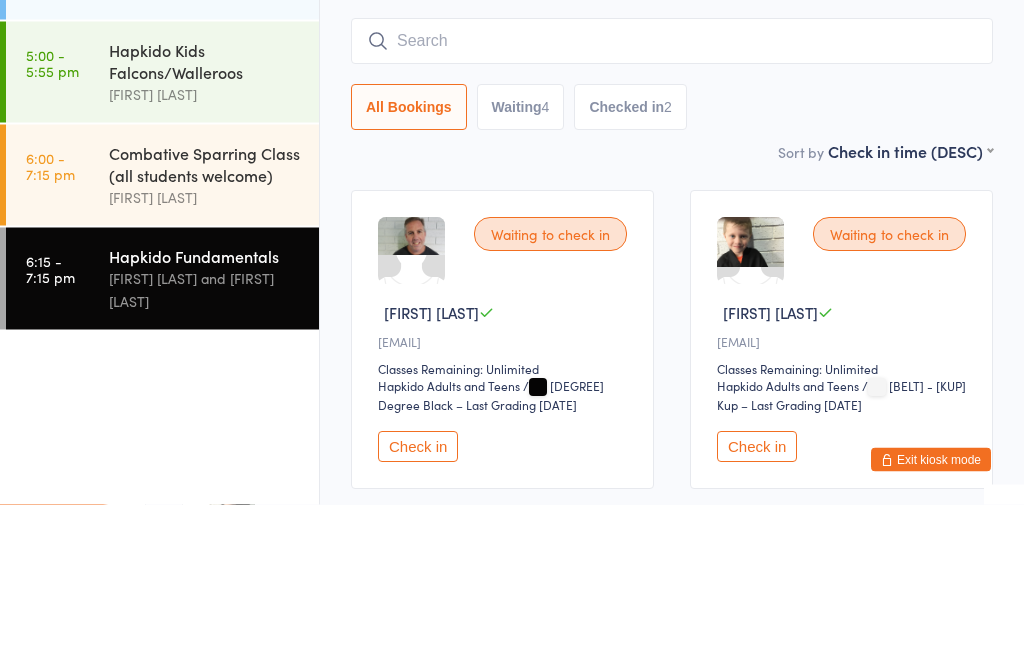 click on "Combative Sparring Class (all students welcome)" at bounding box center [205, 324] 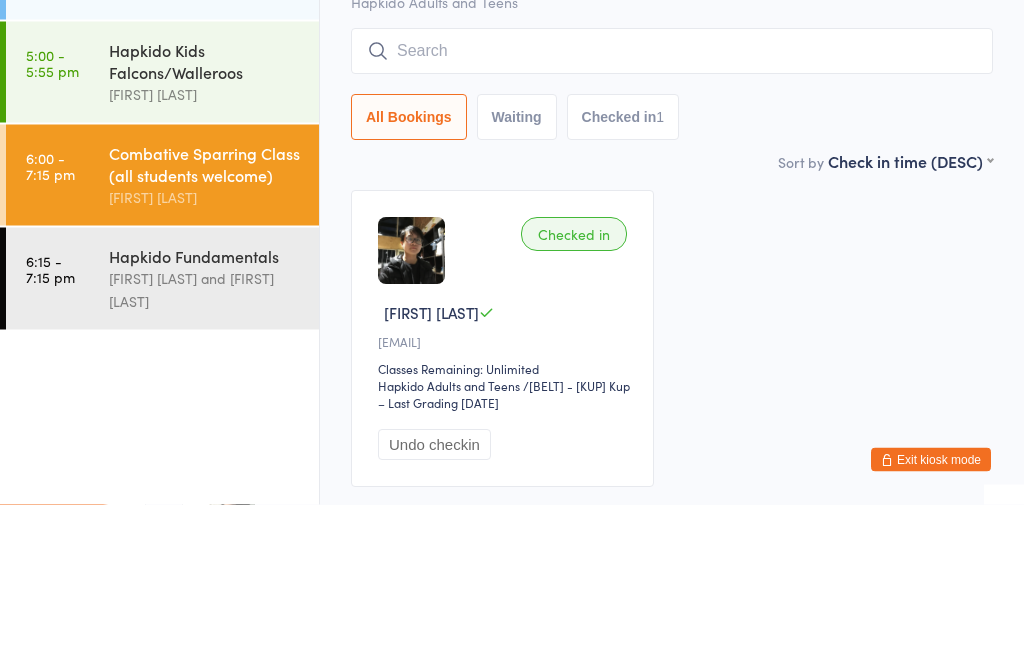 scroll, scrollTop: 72, scrollLeft: 0, axis: vertical 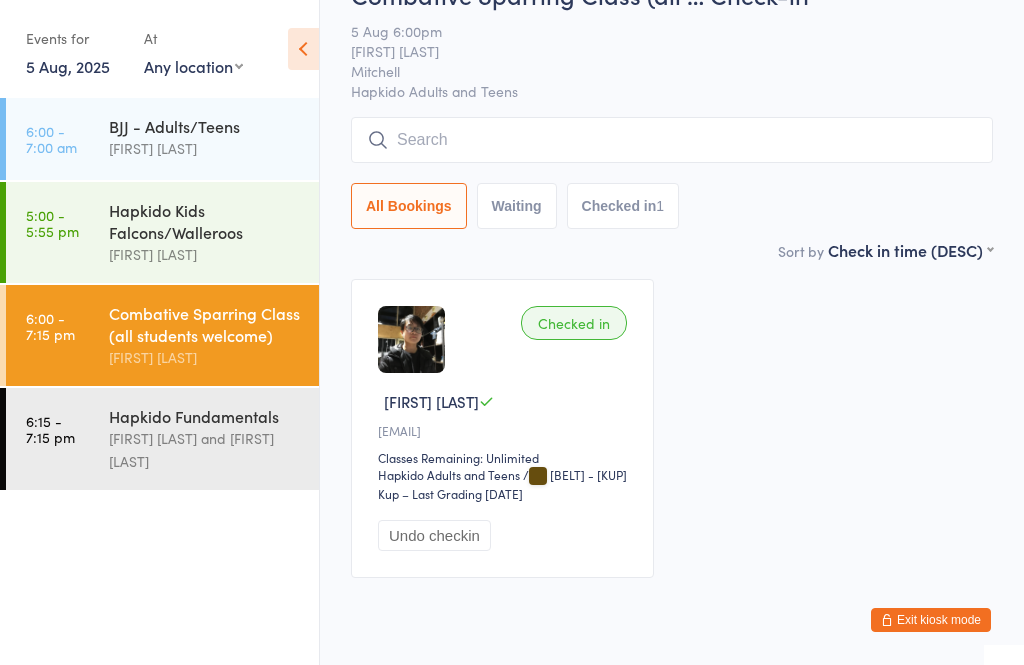 click at bounding box center (672, 140) 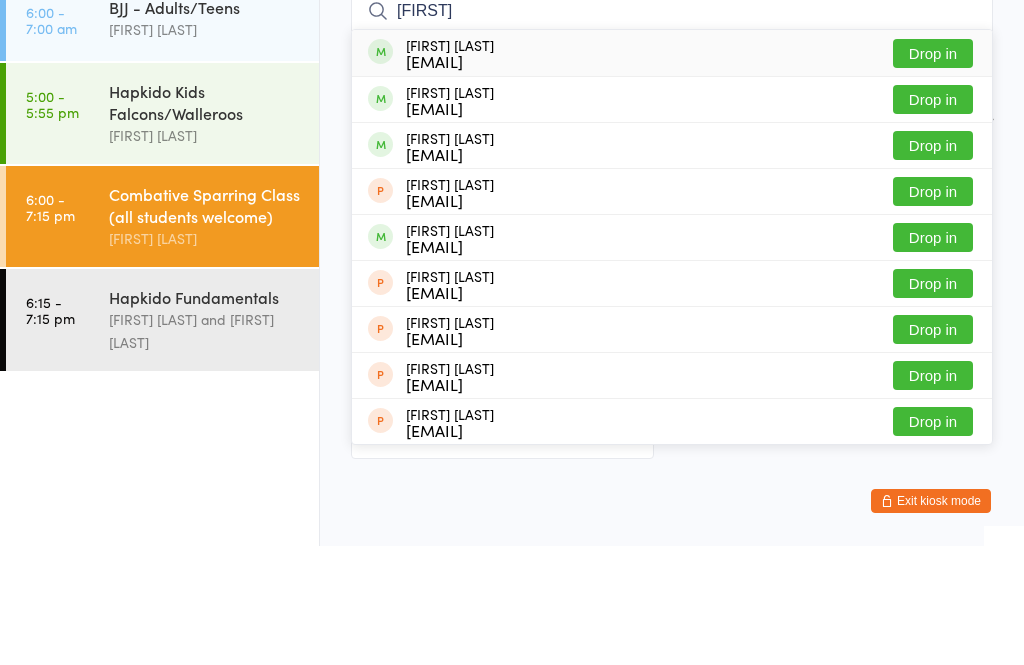 type on "[FIRST]" 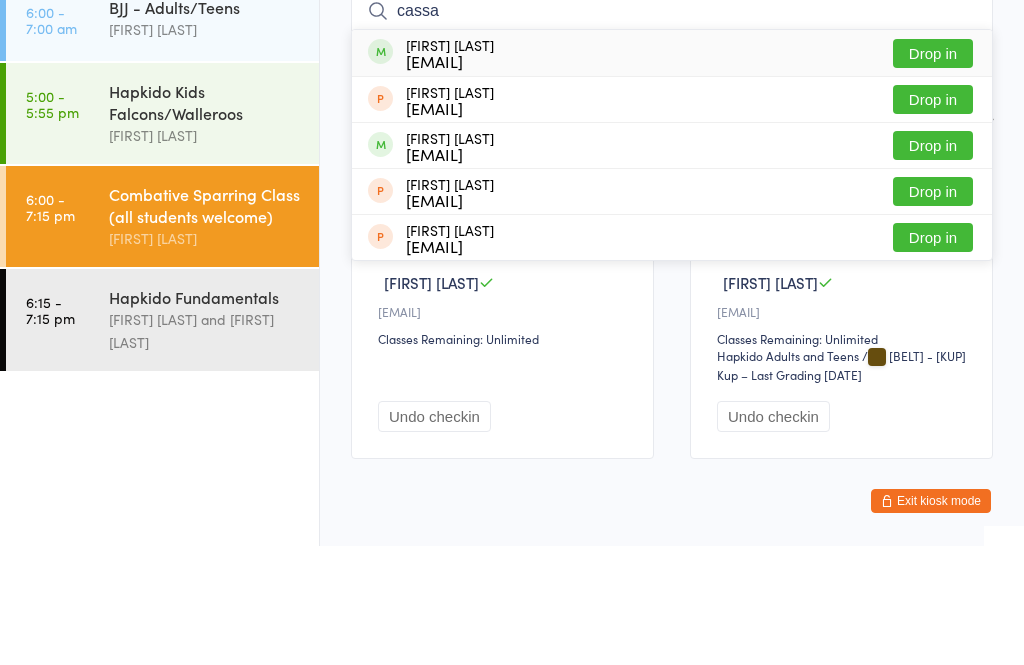 type on "cassa" 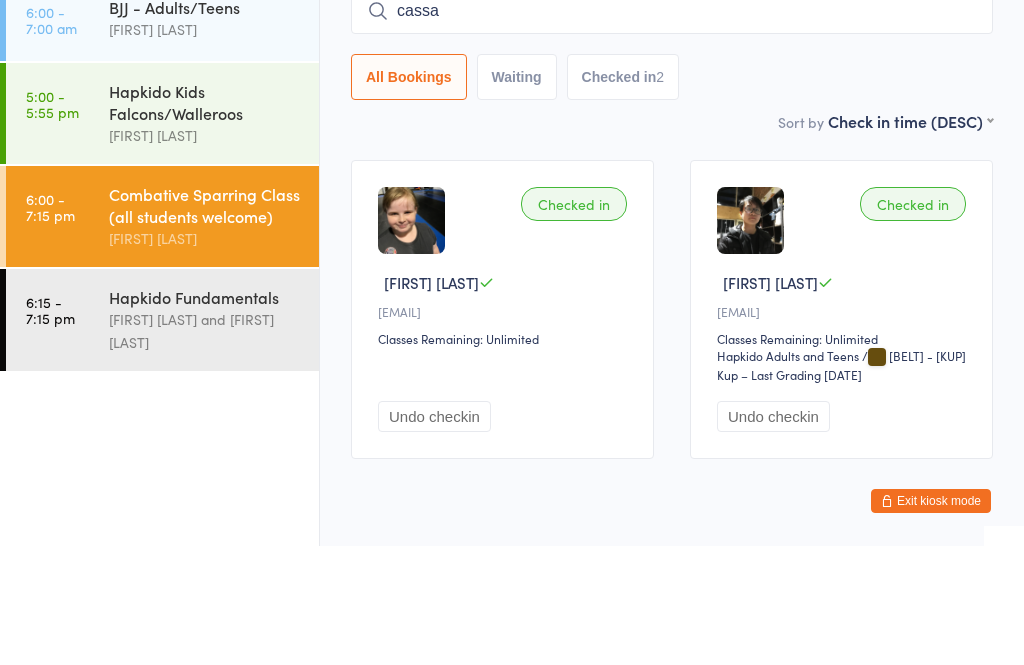 type 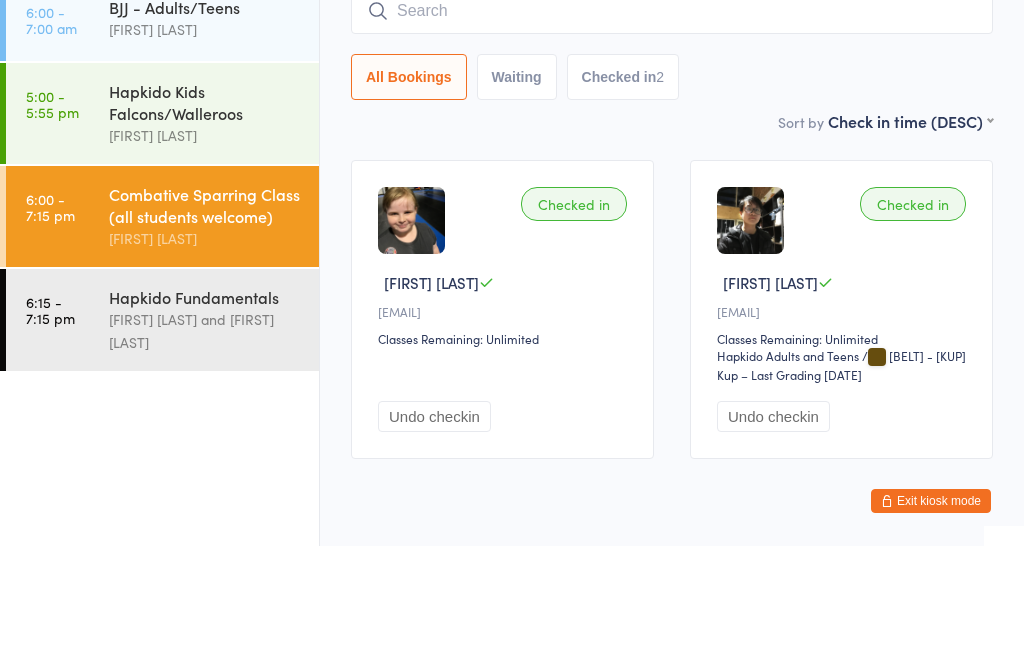 scroll, scrollTop: 137, scrollLeft: 0, axis: vertical 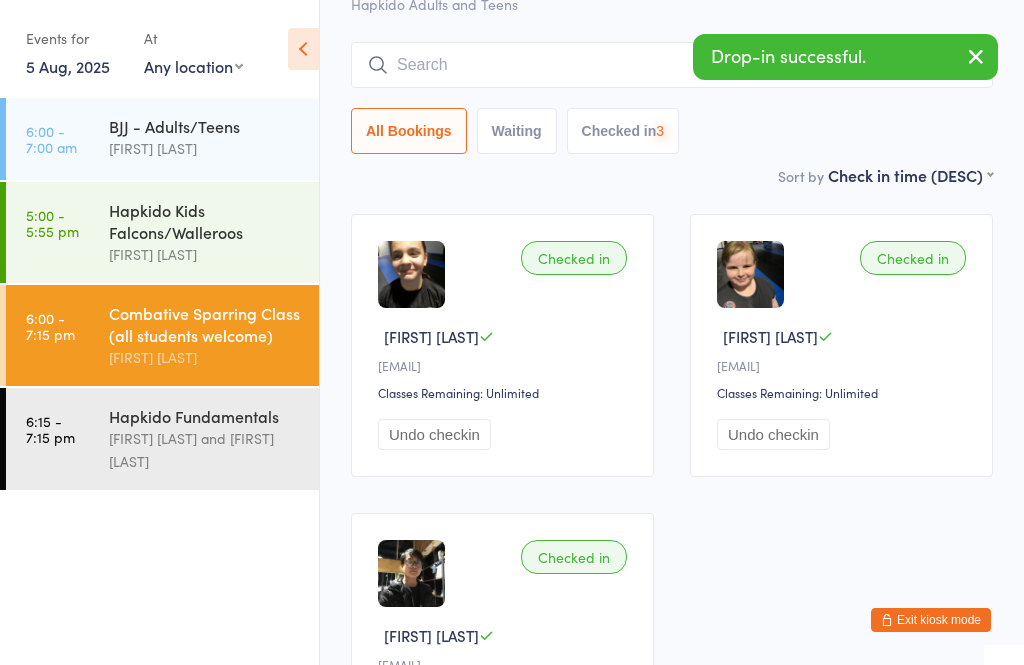 click on "[TIME] - [TIME] [AM/PM]" at bounding box center (52, 223) 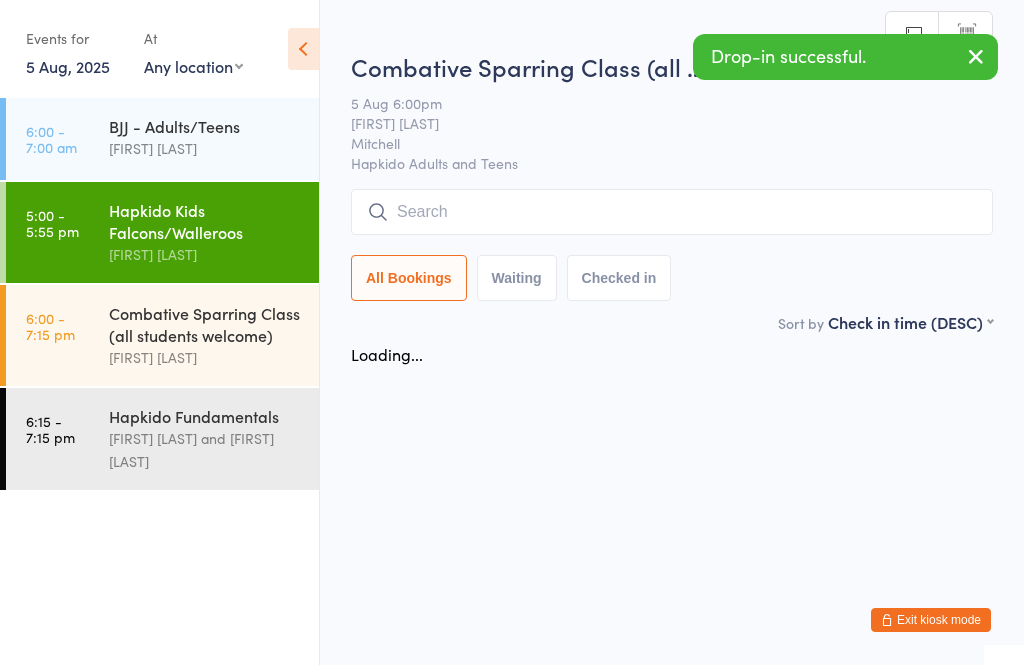 scroll, scrollTop: 0, scrollLeft: 0, axis: both 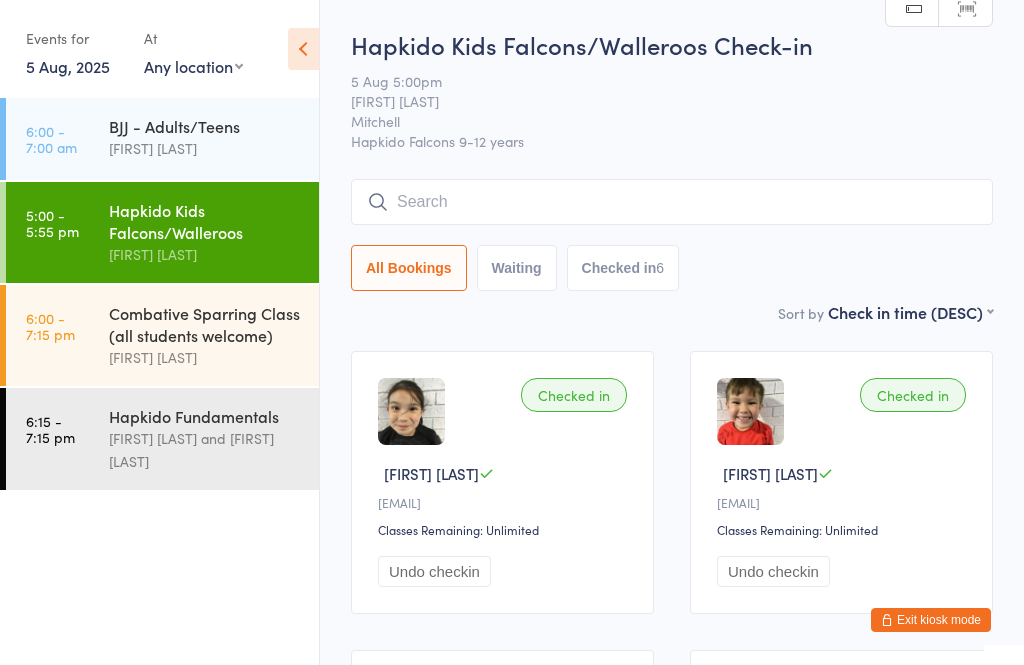 click on "Combative Sparring Class (all students welcome)" at bounding box center [205, 324] 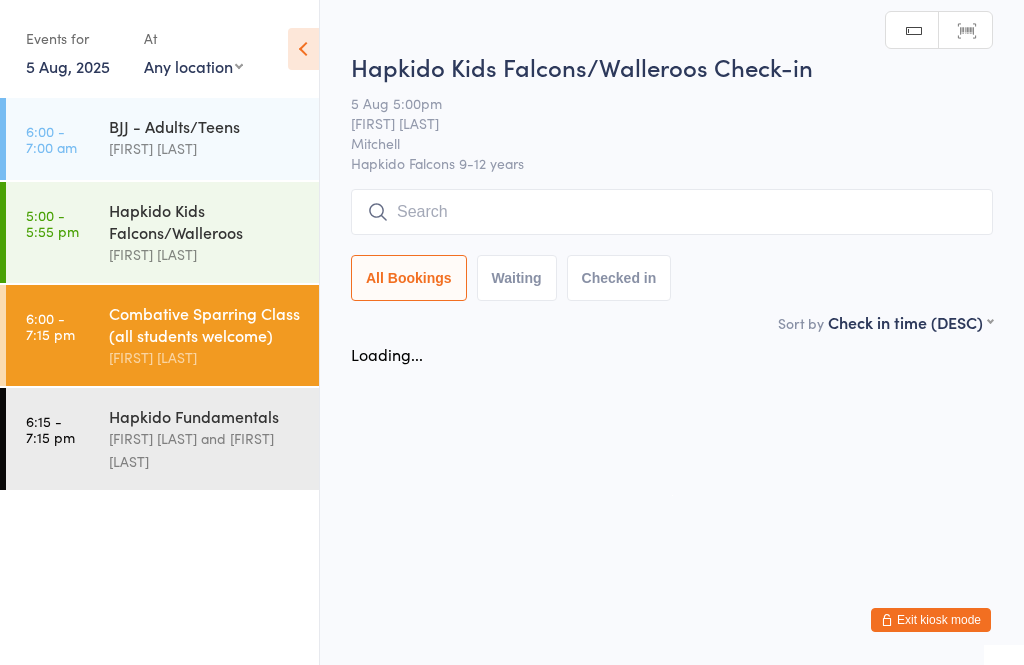 click at bounding box center (672, 212) 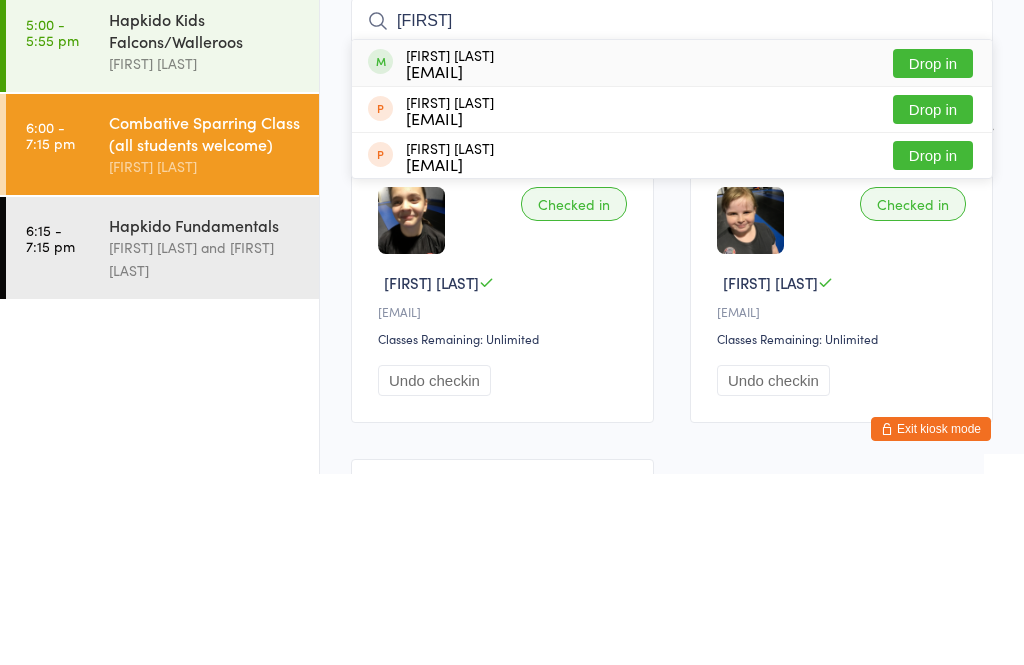 type on "[FIRST]" 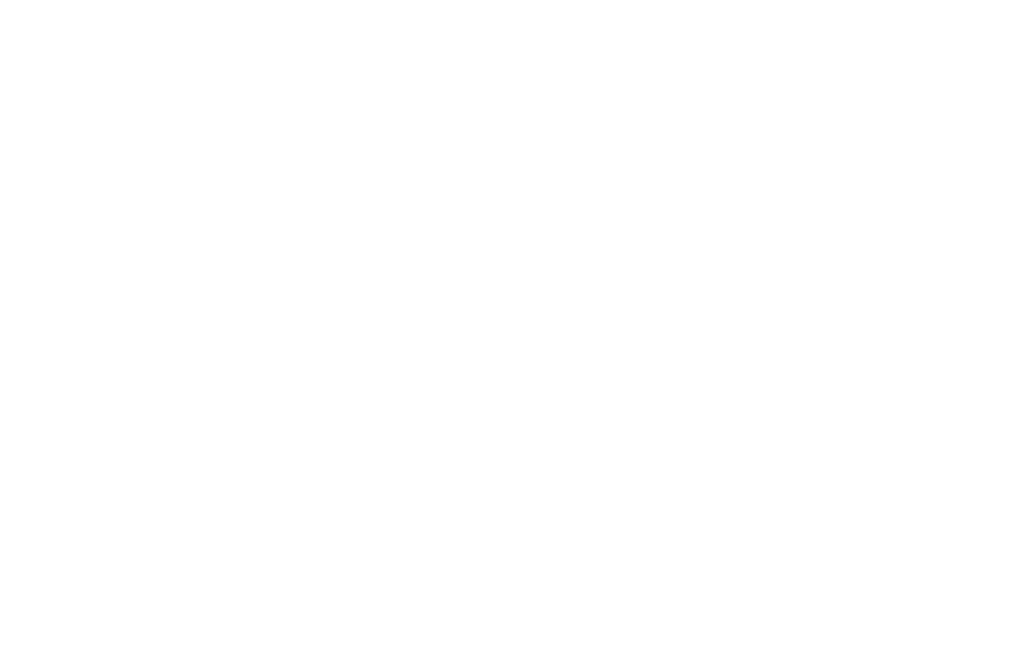 scroll, scrollTop: 0, scrollLeft: 0, axis: both 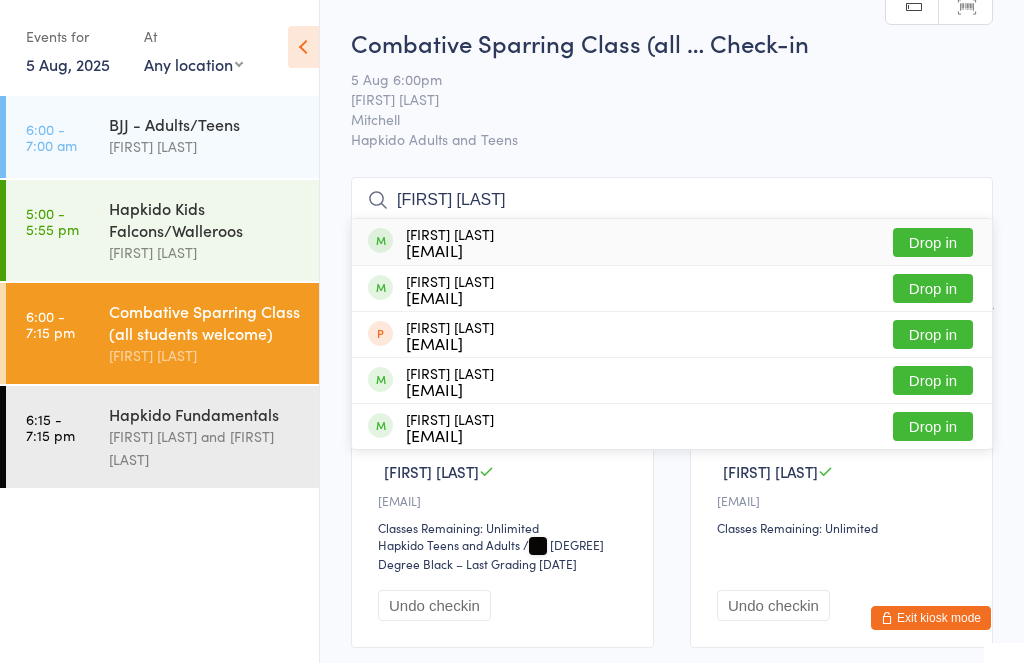 type on "[FIRST] [LAST]" 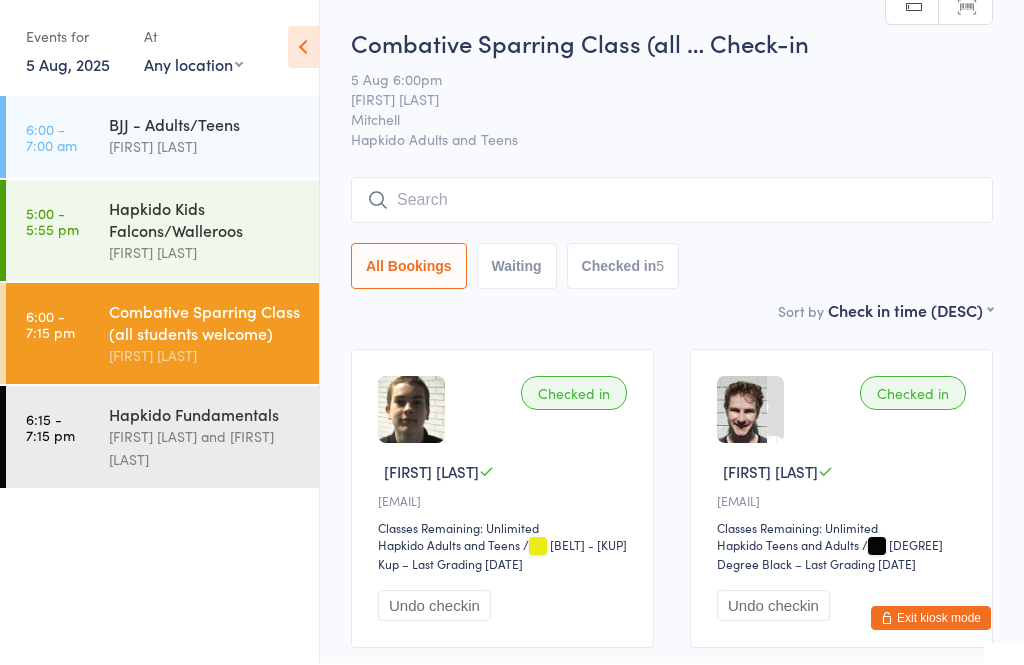 click on "[FIRST] [LAST]" at bounding box center [205, 148] 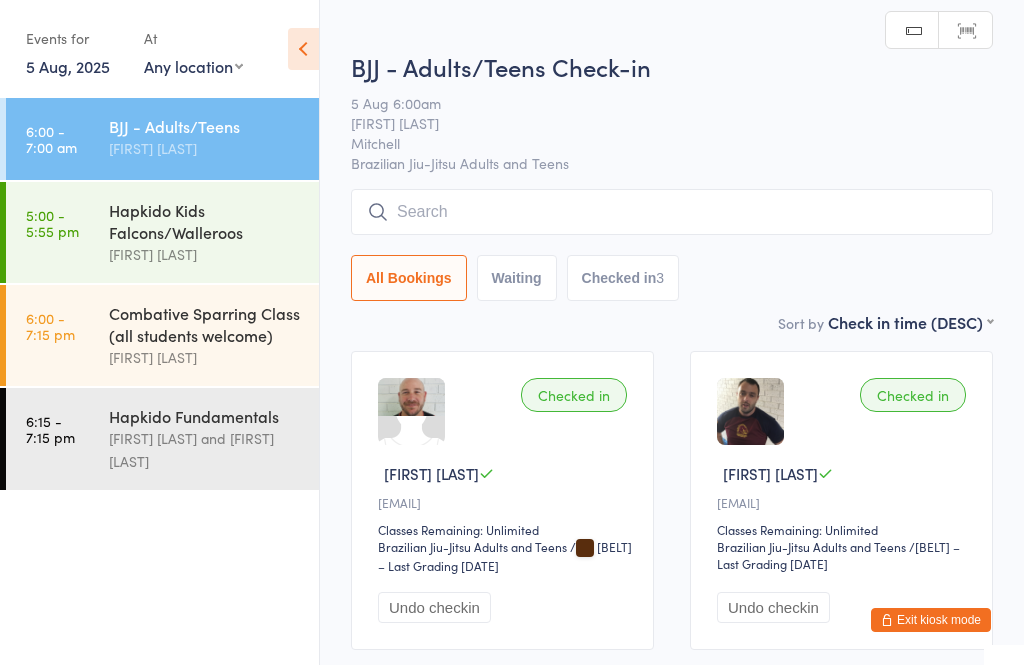 click on "Combative Sparring Class (all students welcome)" at bounding box center (205, 324) 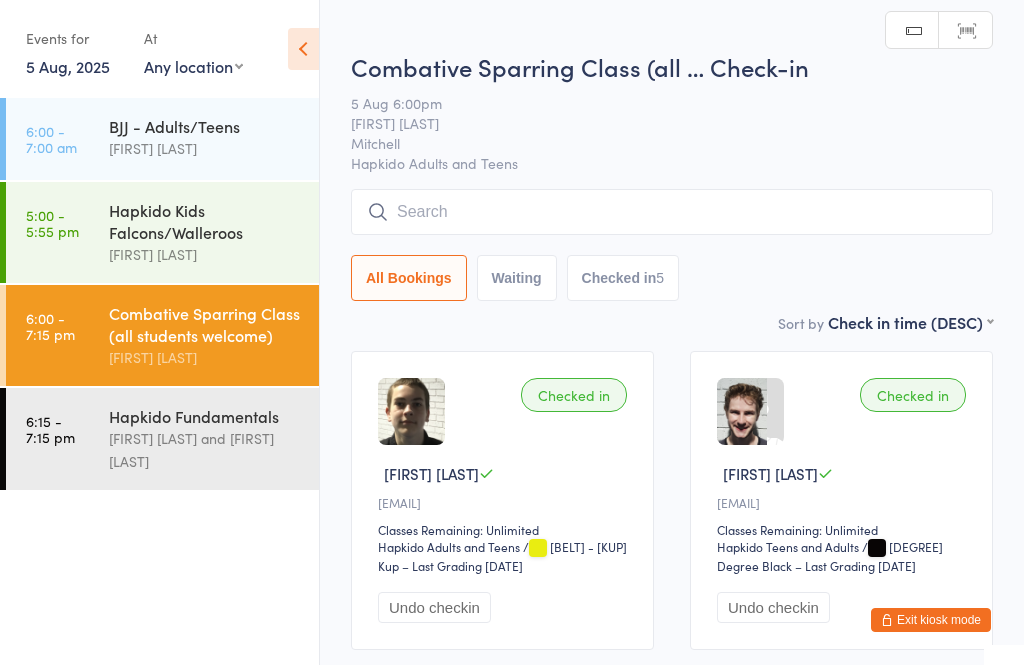click at bounding box center [672, 212] 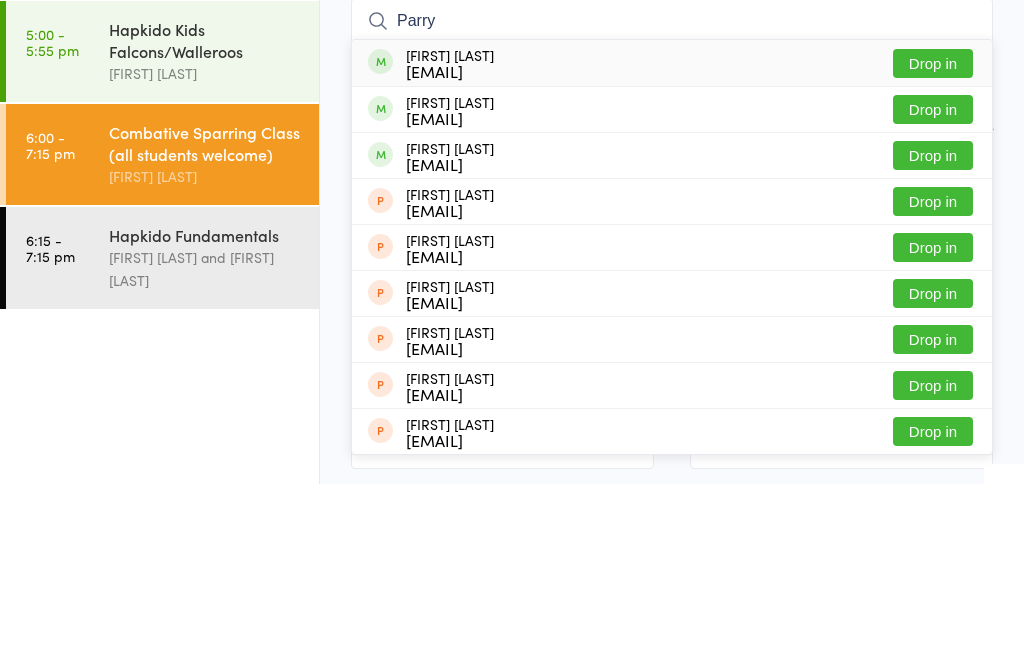 type on "Parry" 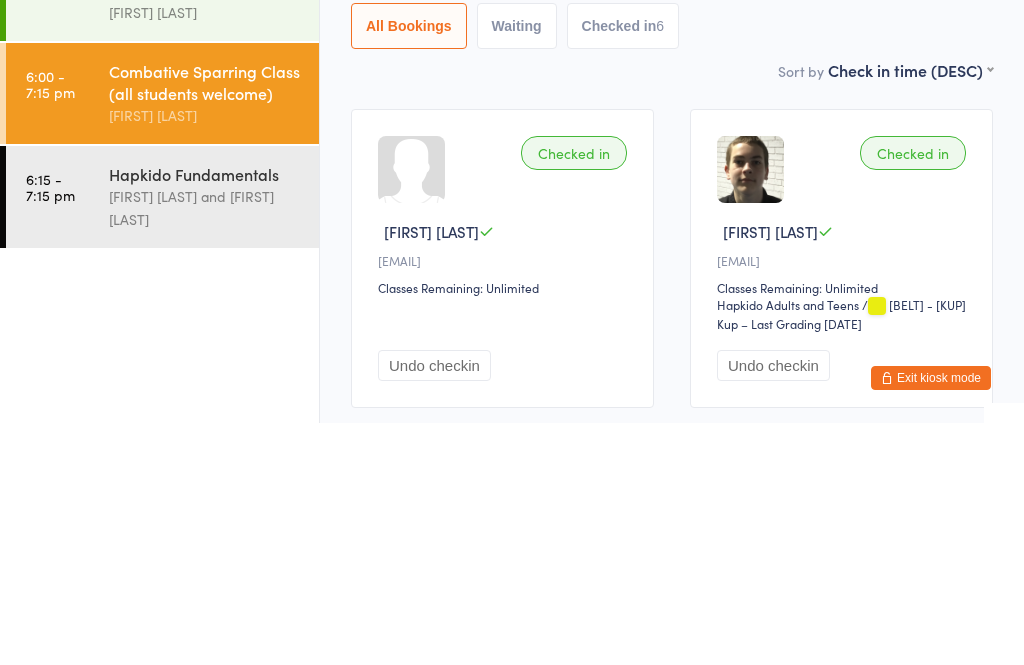 click on "[FIRST] [LAST] and [FIRST] [LAST]" at bounding box center [205, 450] 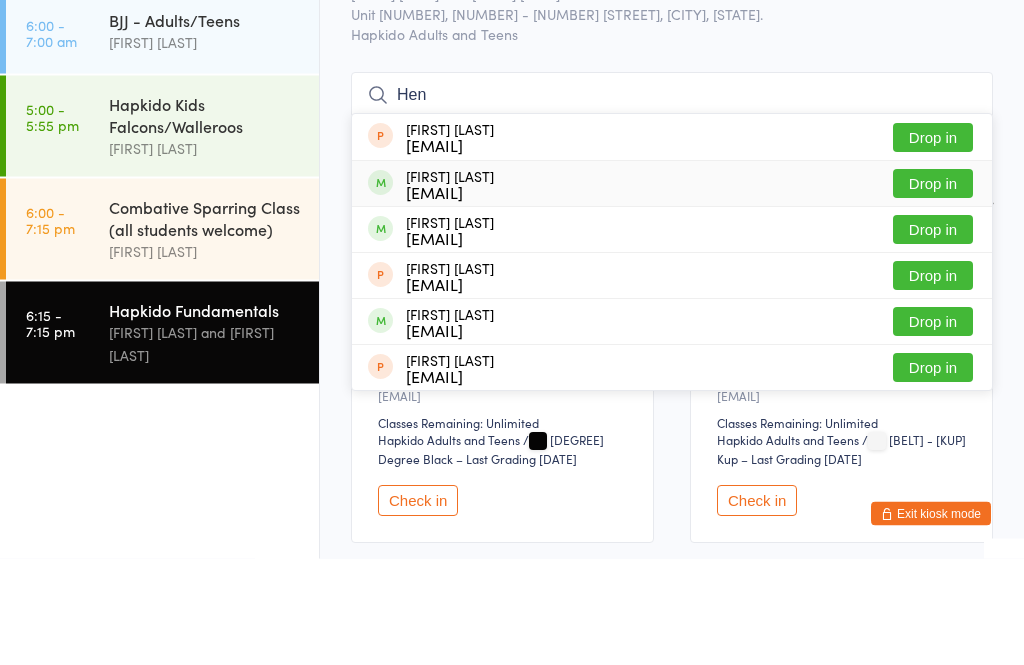 type on "Hen" 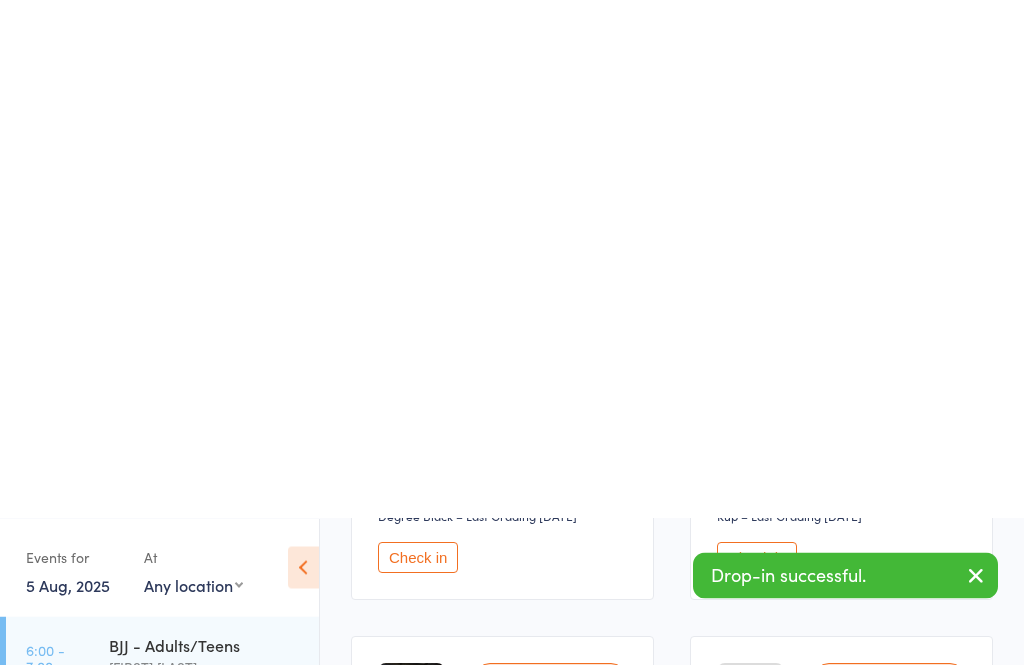 scroll, scrollTop: 0, scrollLeft: 0, axis: both 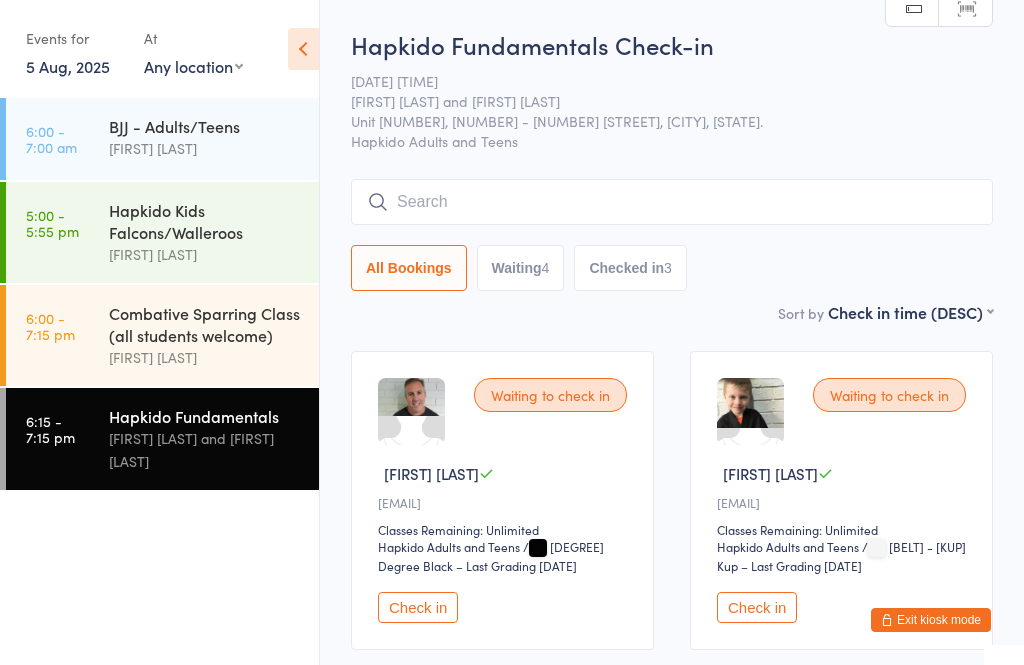 click at bounding box center (672, 202) 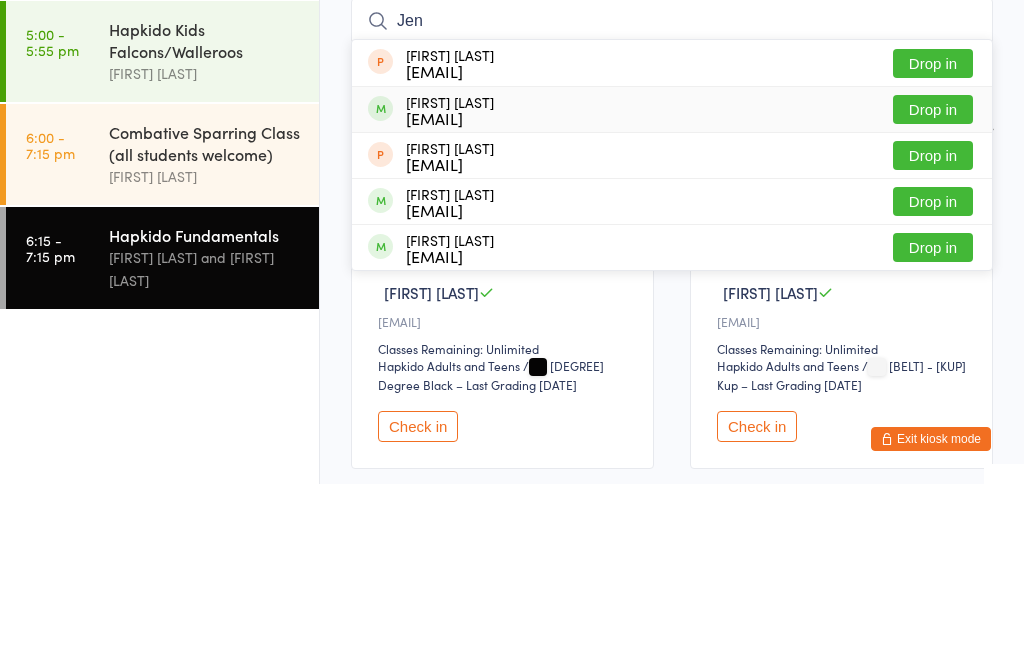 type on "Jen" 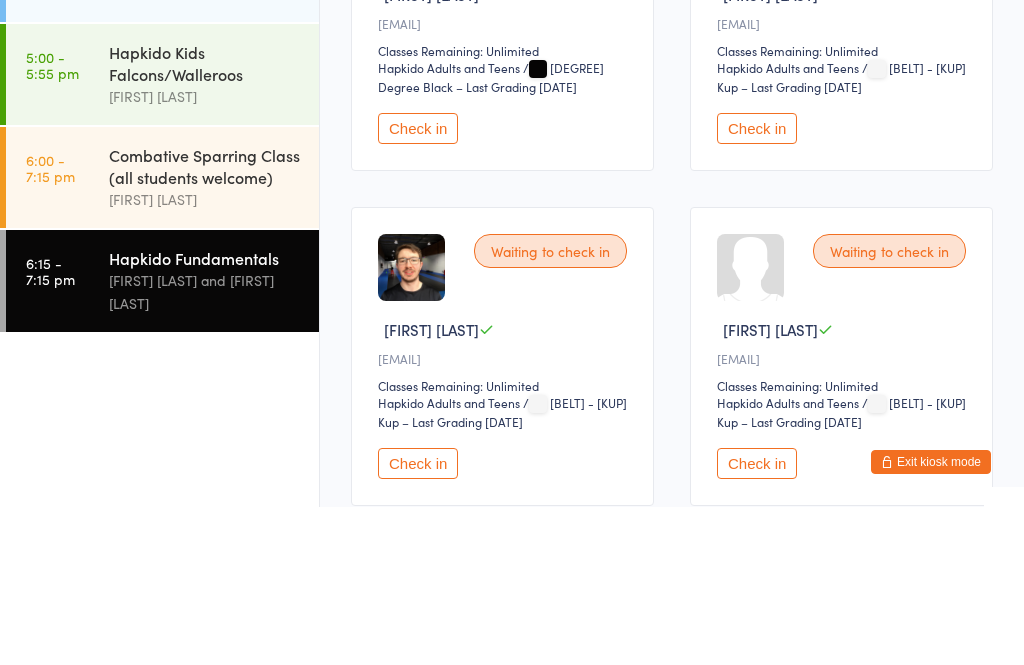 scroll, scrollTop: 309, scrollLeft: 0, axis: vertical 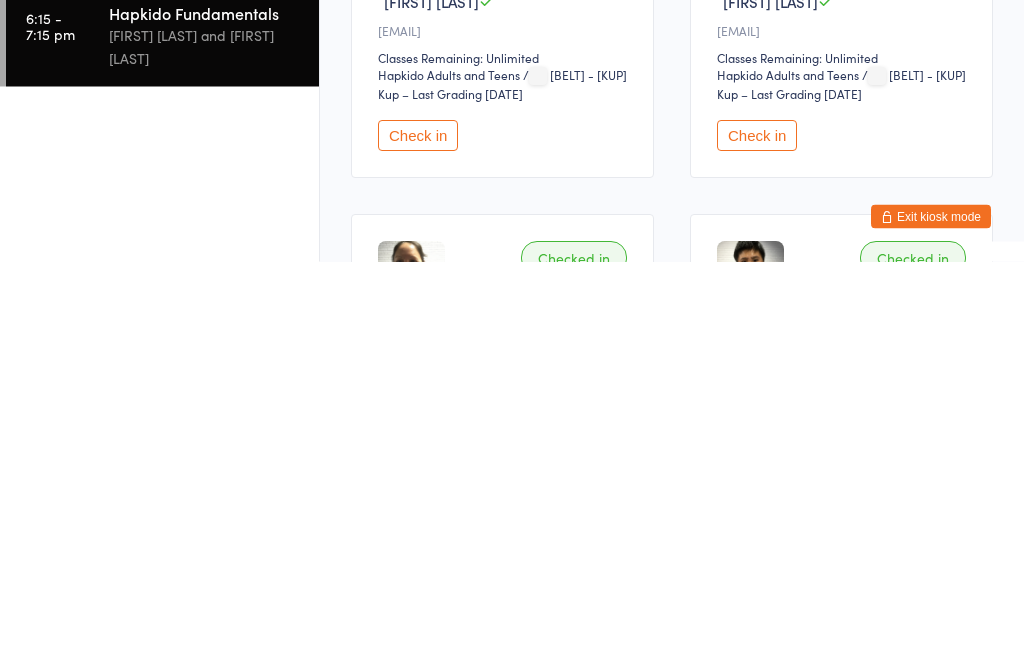 click on "Check in" at bounding box center [757, 539] 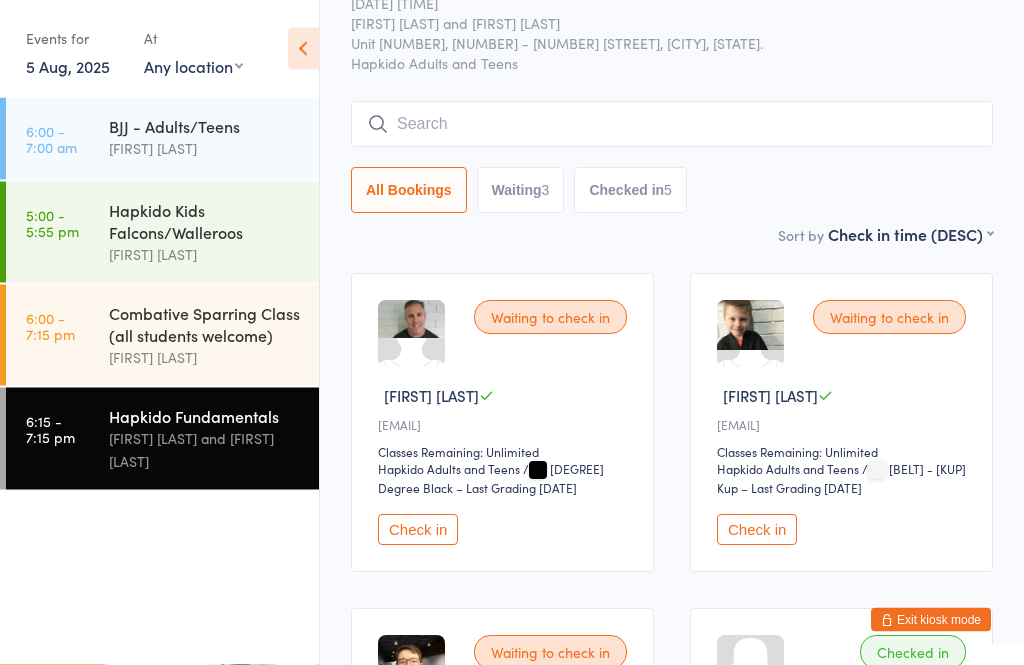 scroll, scrollTop: 0, scrollLeft: 0, axis: both 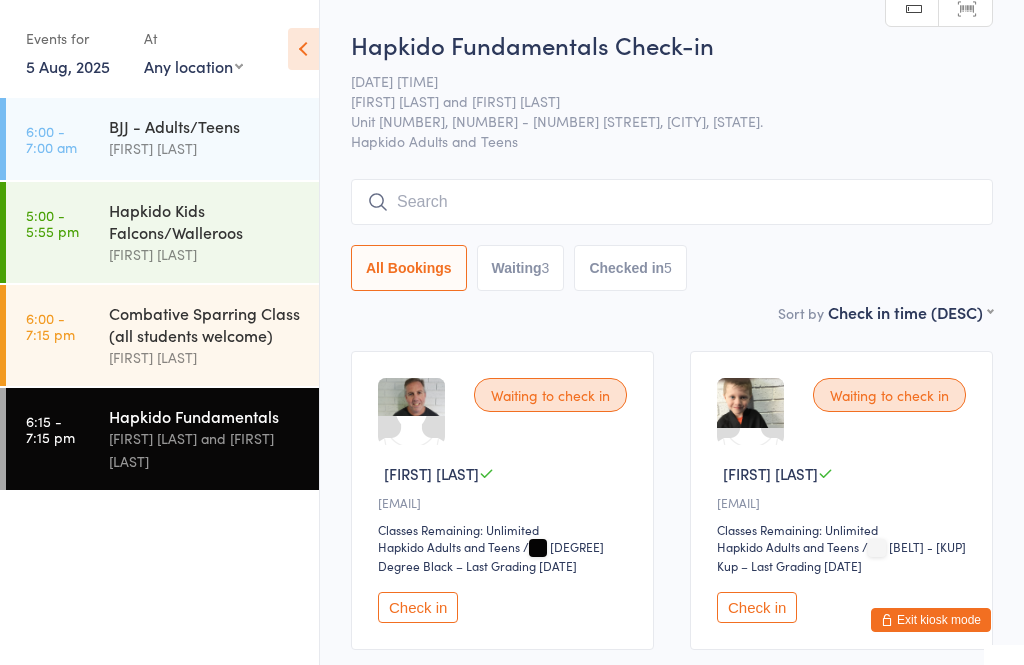 click at bounding box center [672, 202] 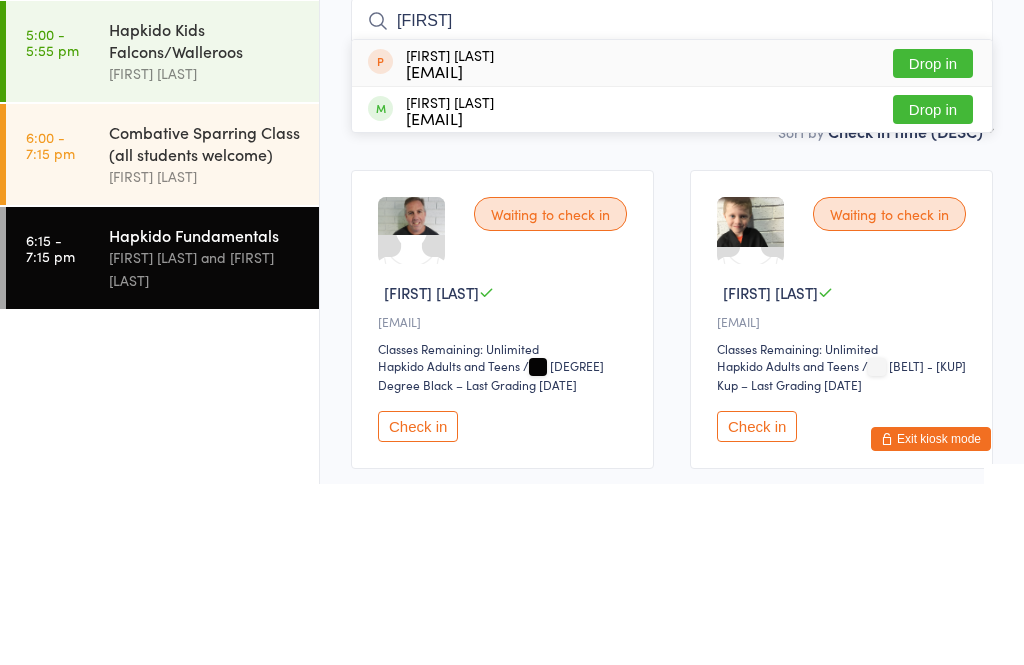 click on "Waiting to check in [FIRST] [LAST] Classes Remaining: Unlimited Hapkido Adults and Teens Hapkido Adults and Teens / [BELT] - [KUP] Kup – Last Grading [DATE] Check in" at bounding box center [841, 500] 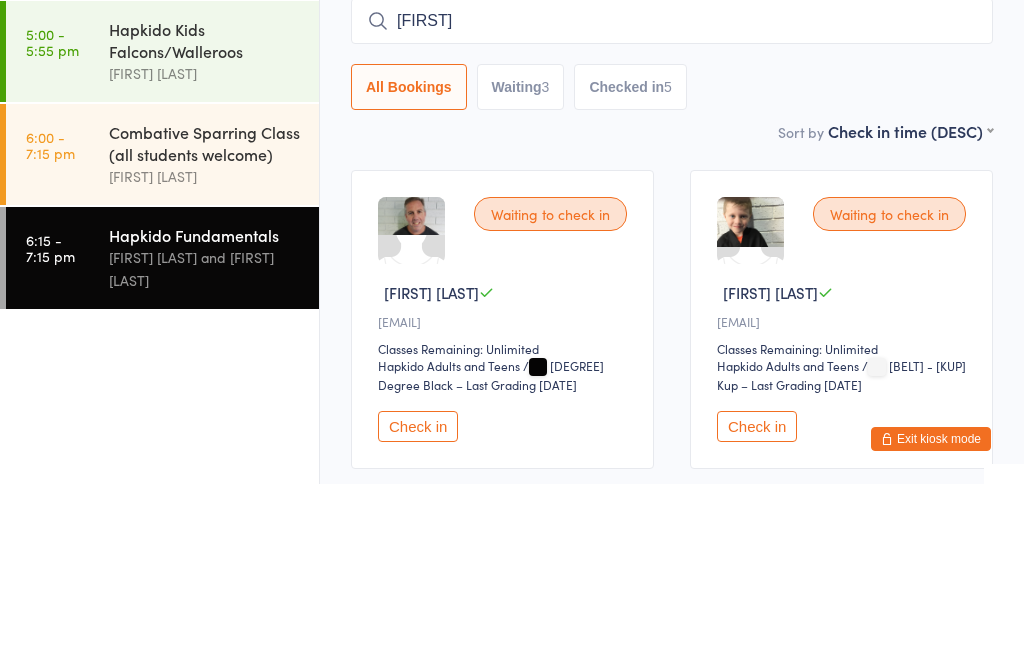 scroll, scrollTop: 181, scrollLeft: 0, axis: vertical 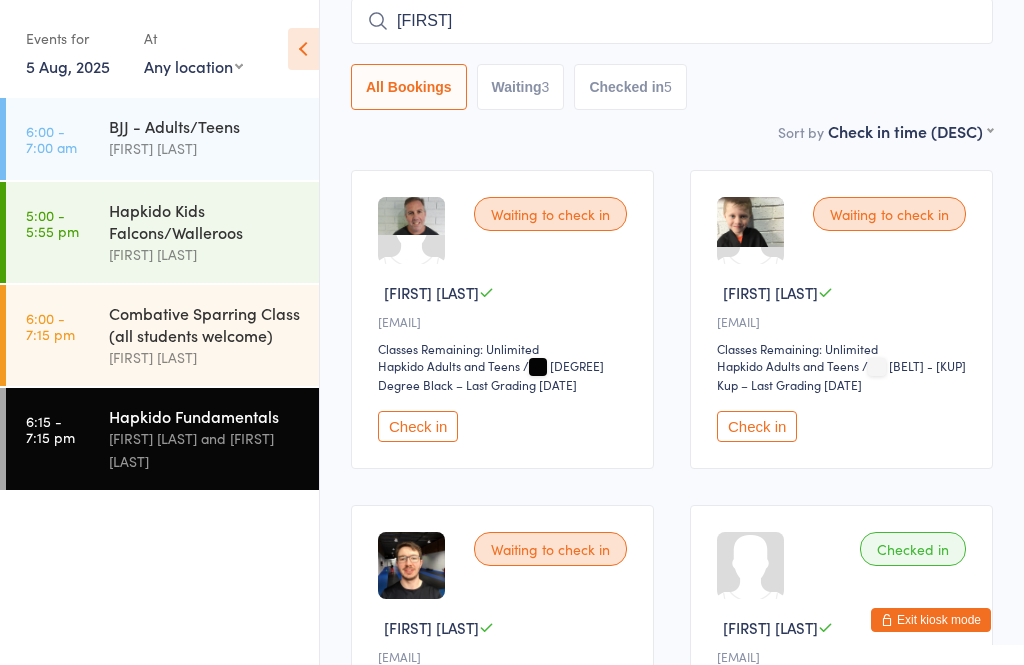 click on "[FIRST]" at bounding box center (672, 21) 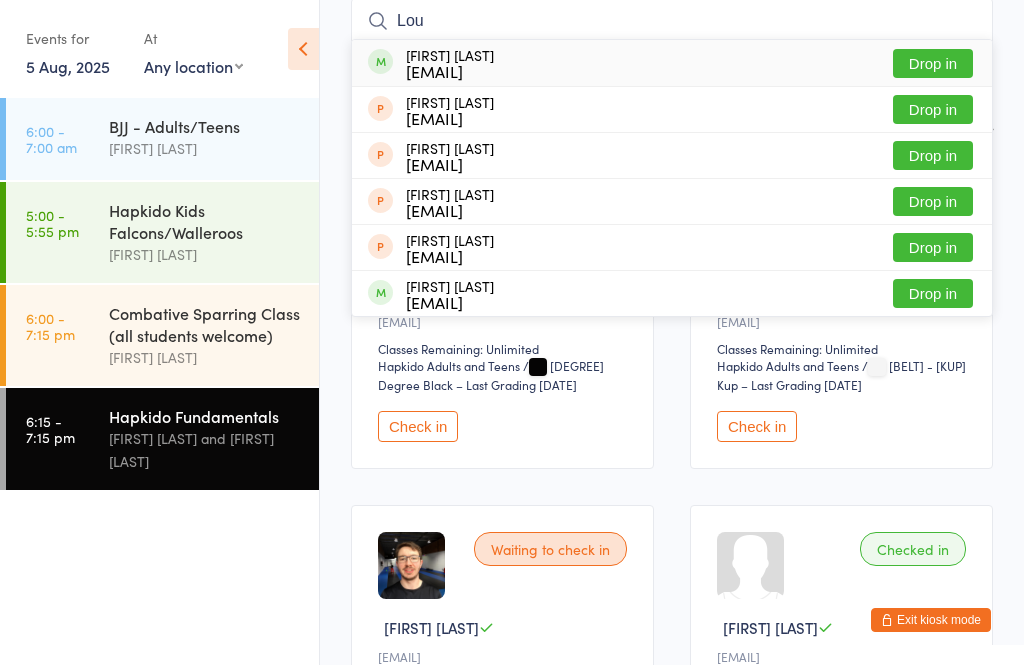 type on "Lou" 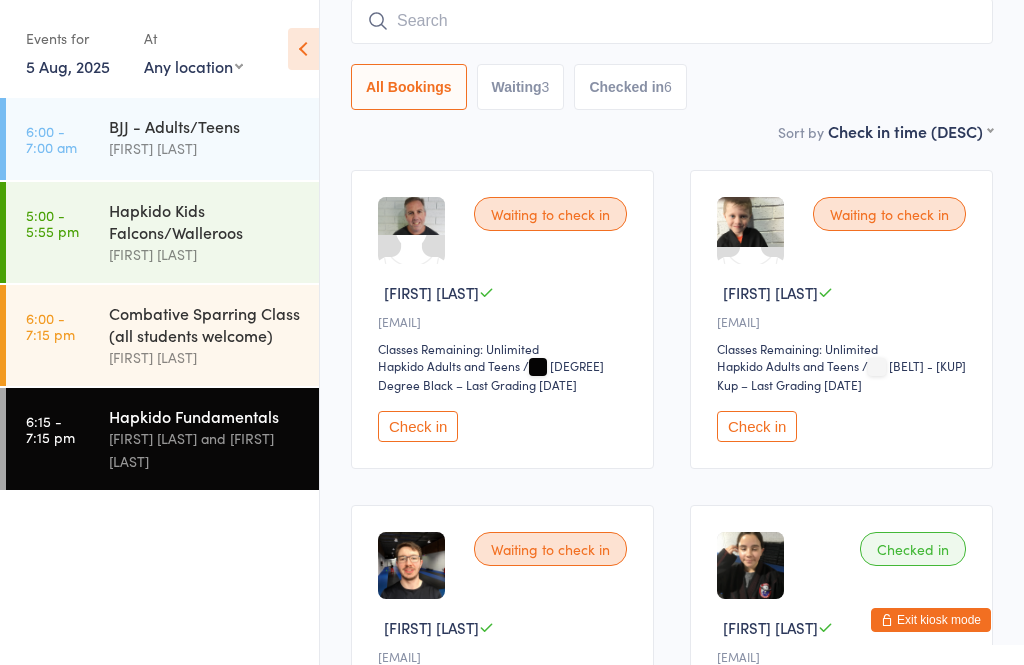 click at bounding box center [672, 21] 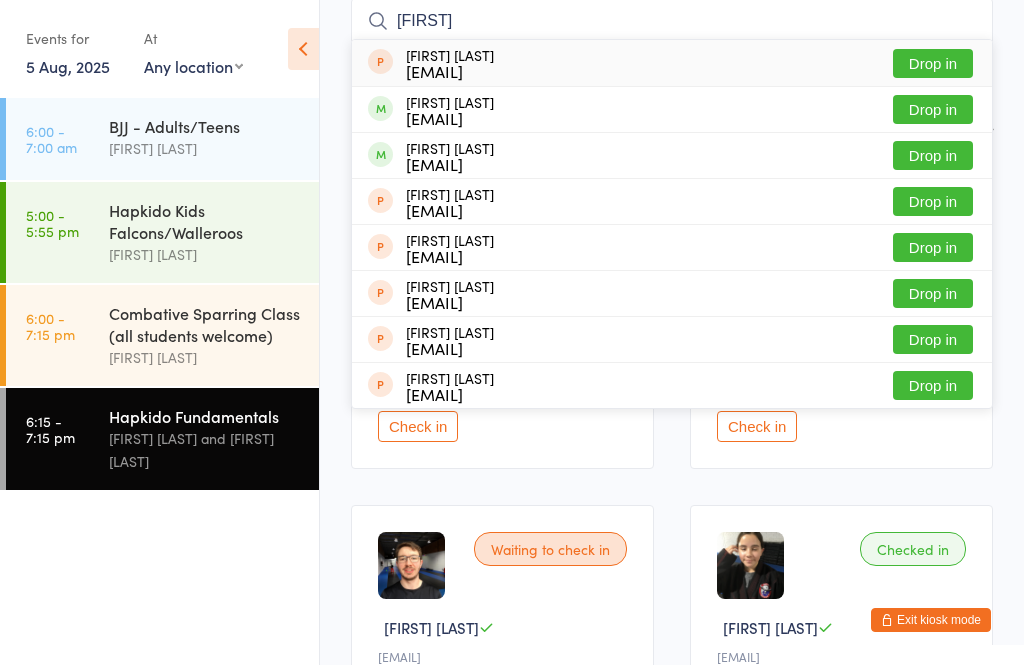 type on "[FIRST]" 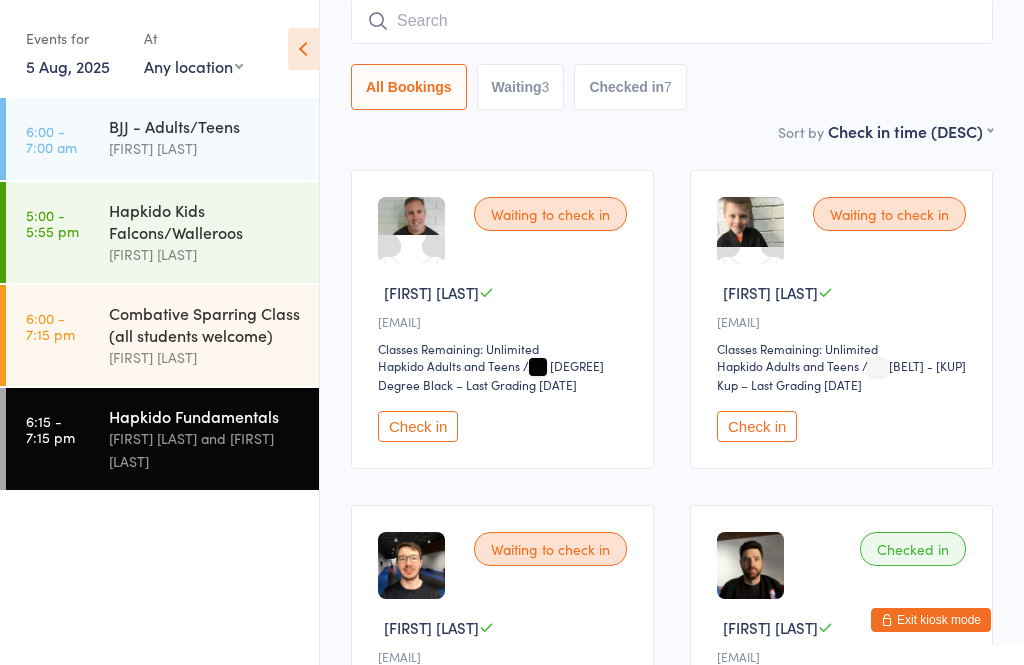 click on "Check in" at bounding box center [418, 426] 